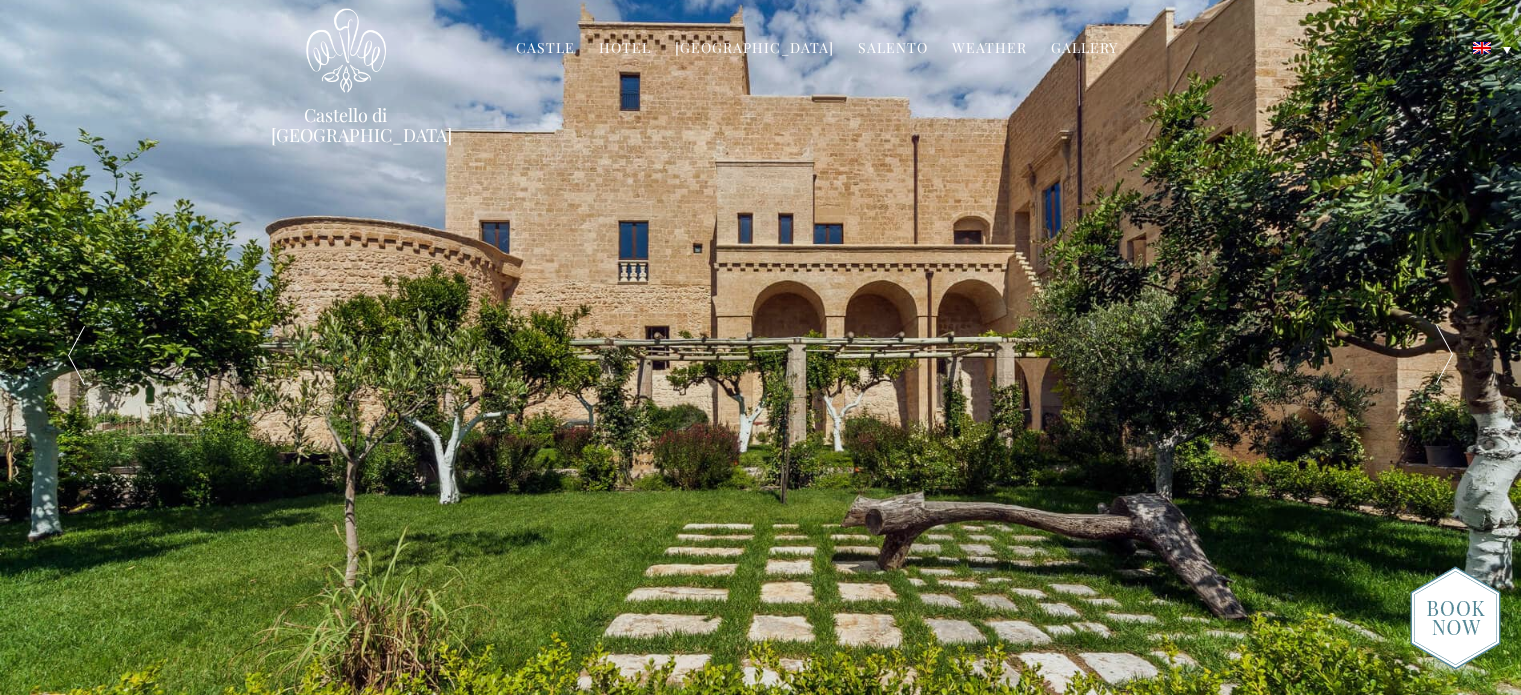 scroll, scrollTop: 0, scrollLeft: 0, axis: both 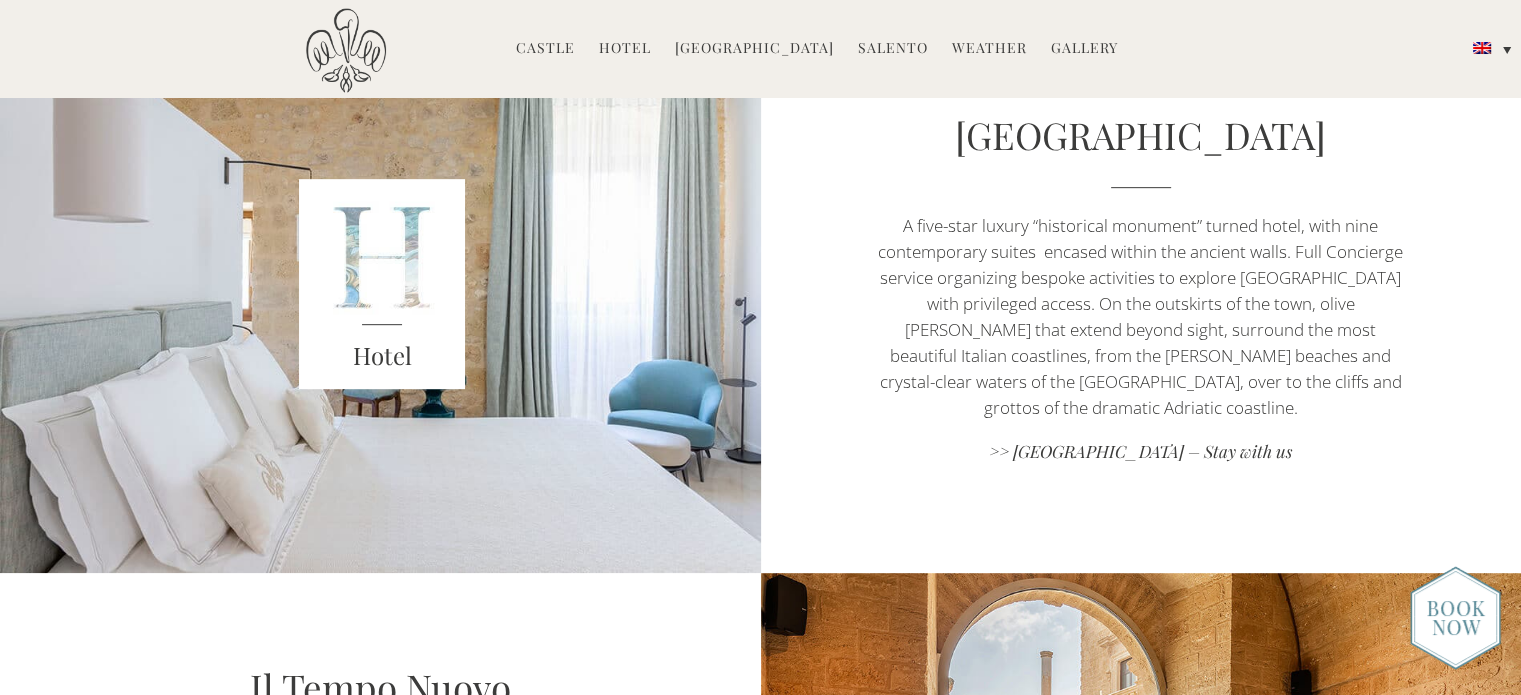 click on "Gallery" at bounding box center [1084, 49] 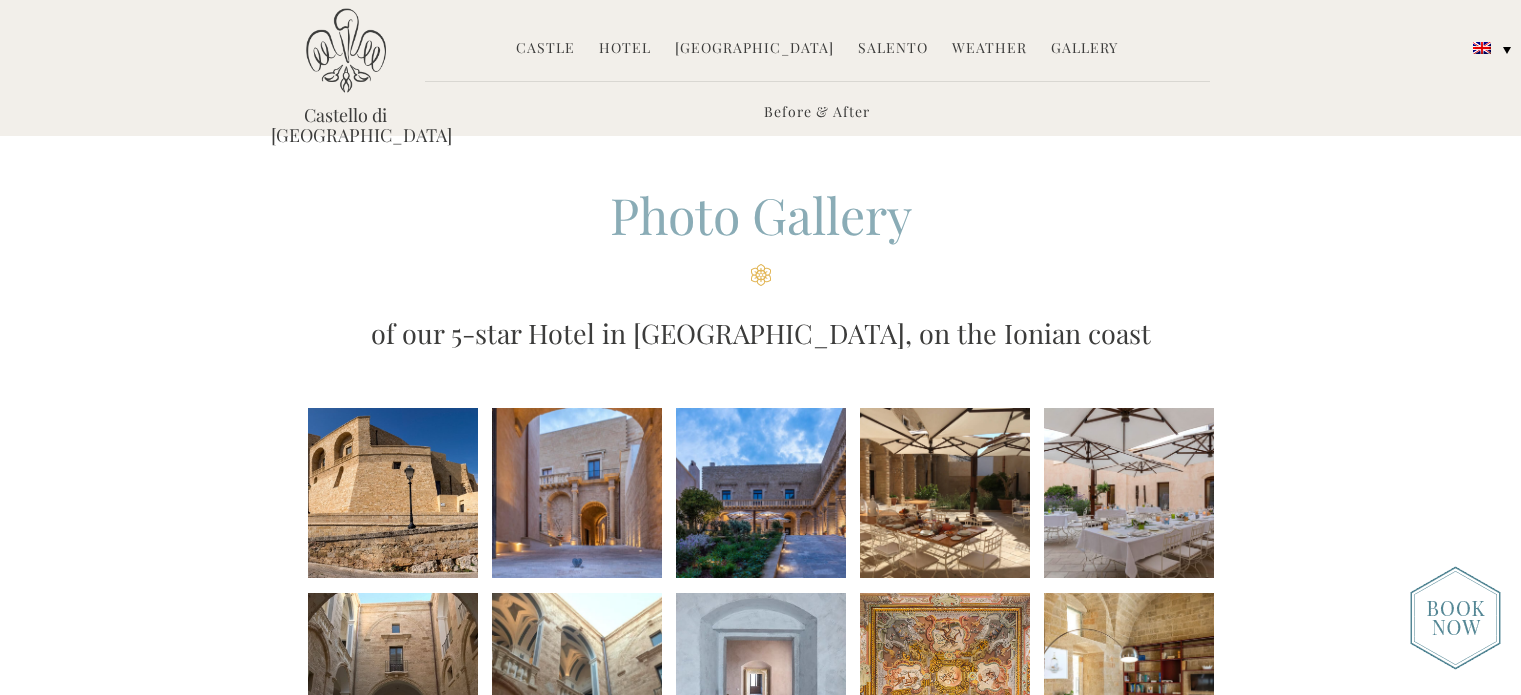 scroll, scrollTop: 0, scrollLeft: 0, axis: both 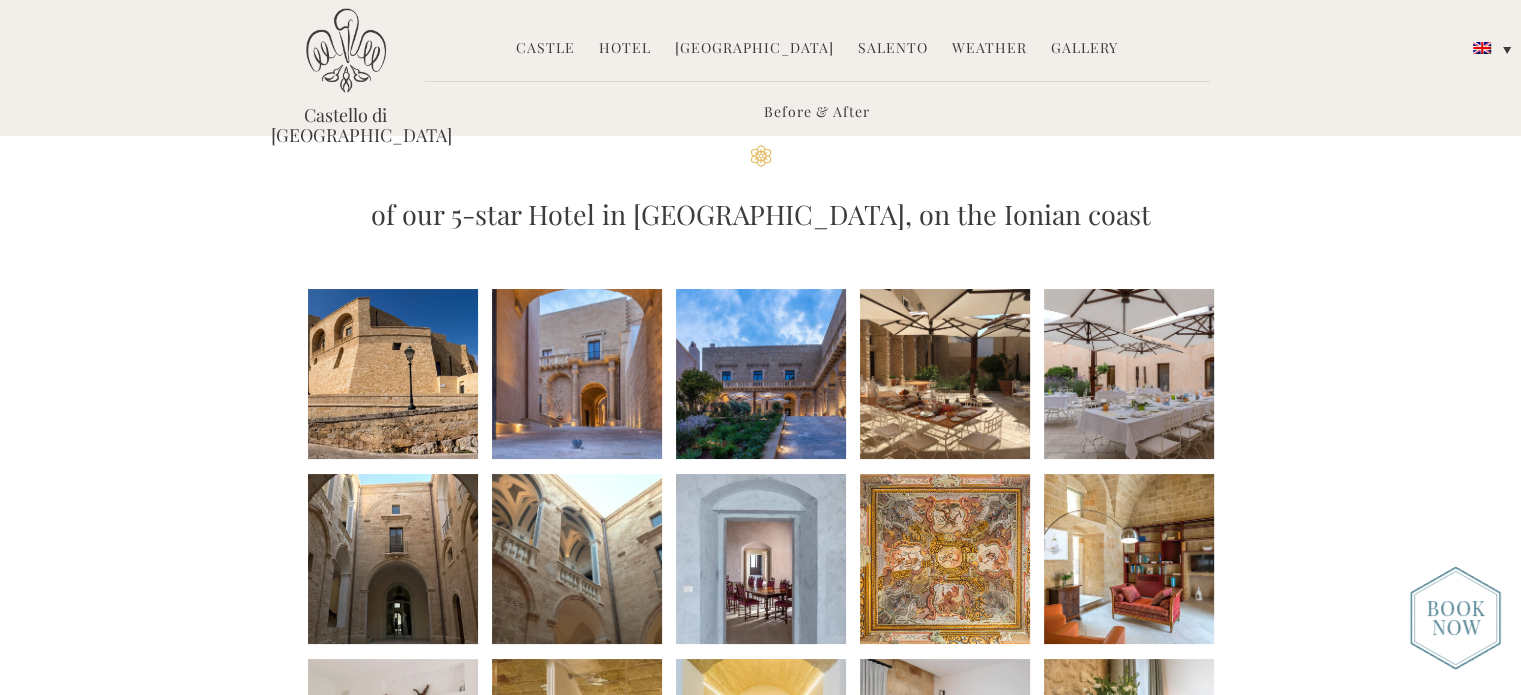 click at bounding box center (393, 374) 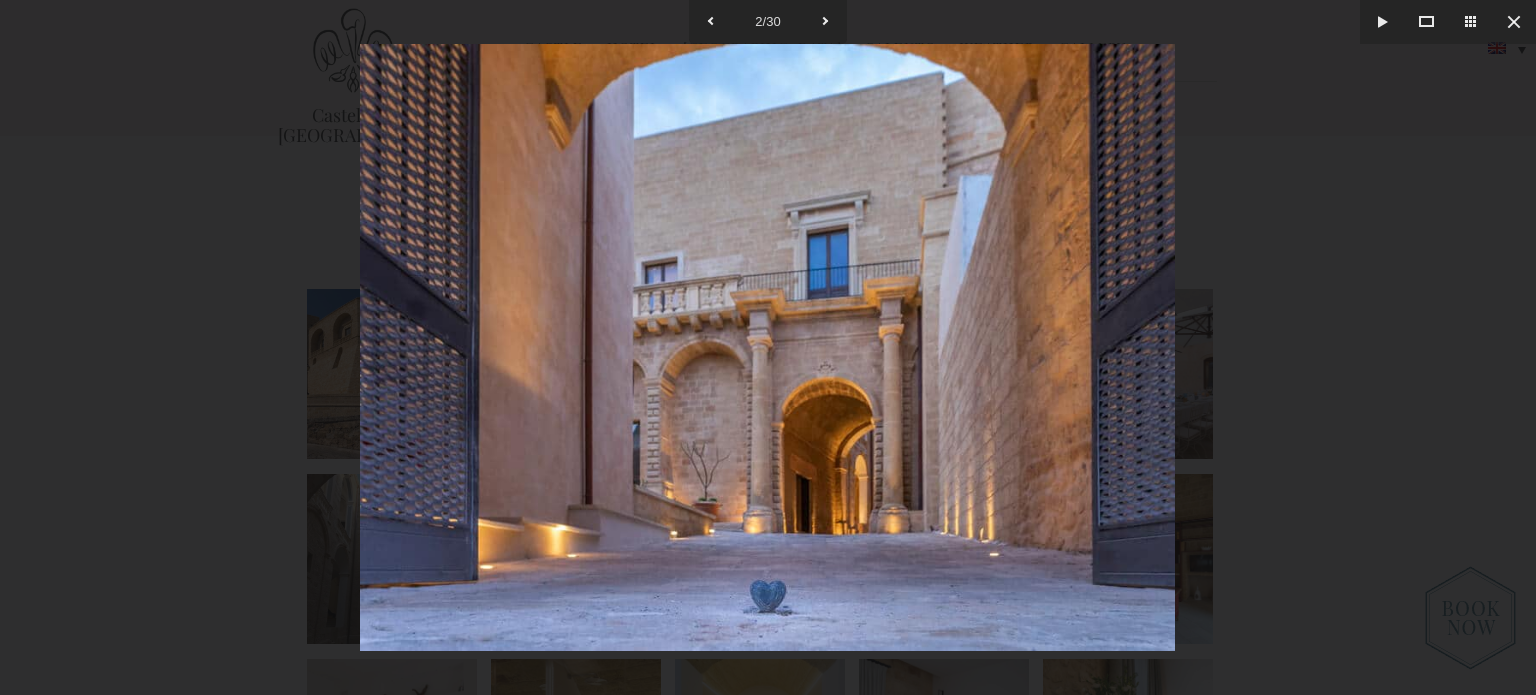 click at bounding box center (768, 347) 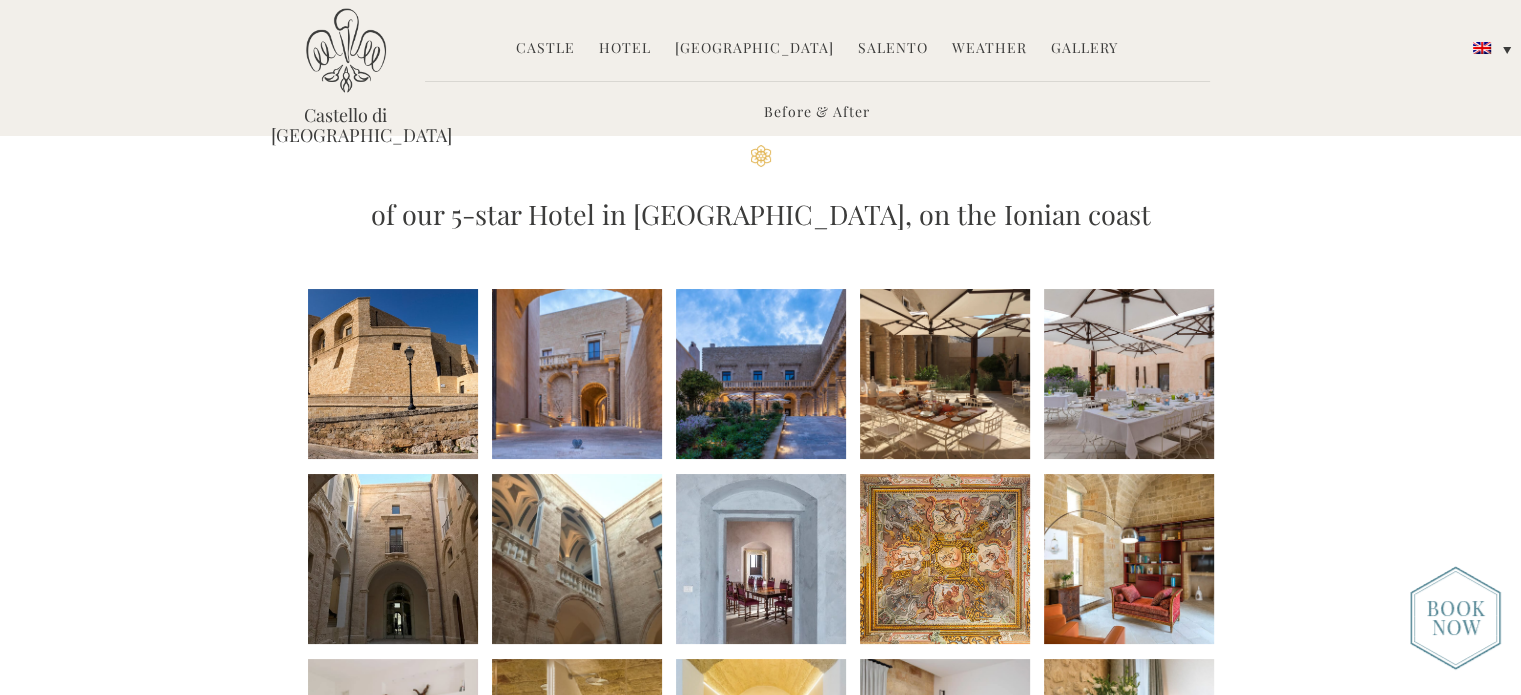 click on "Before & After" at bounding box center (817, 113) 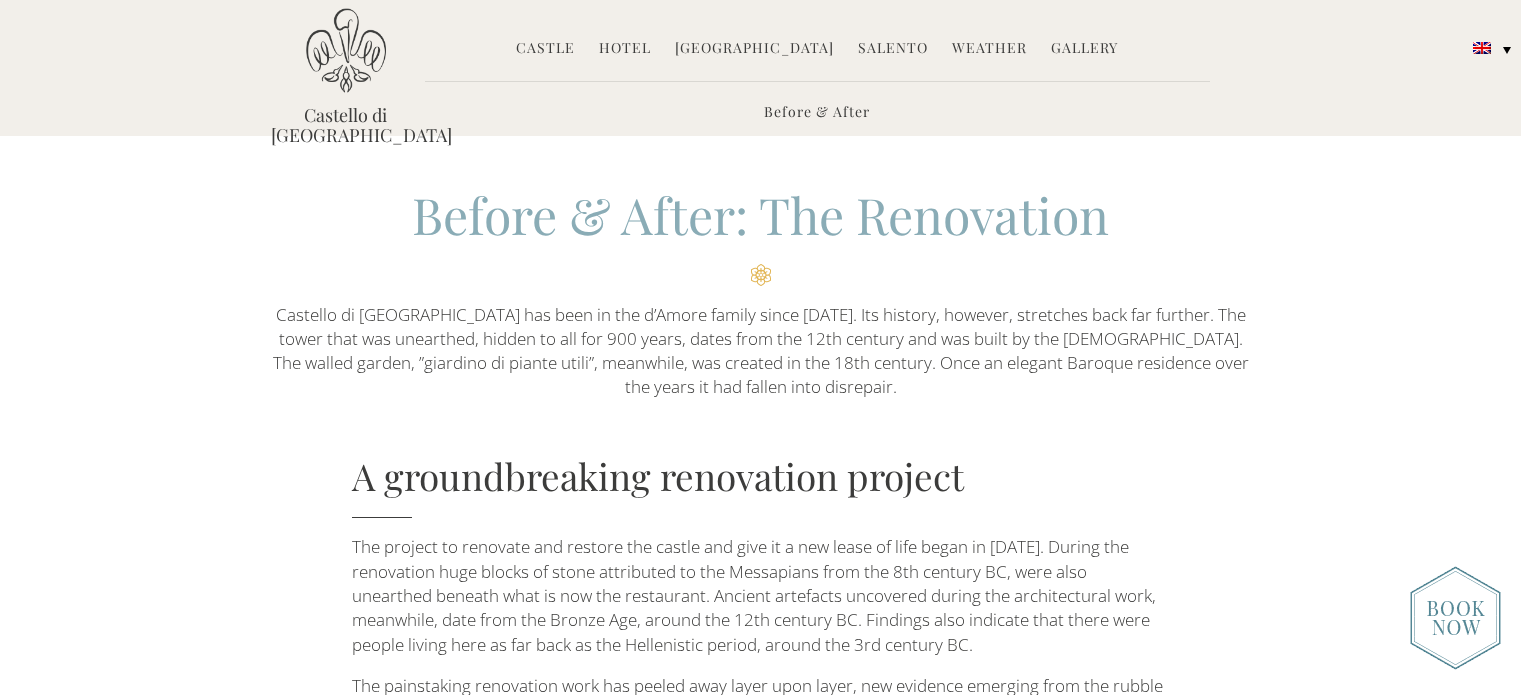 scroll, scrollTop: 0, scrollLeft: 0, axis: both 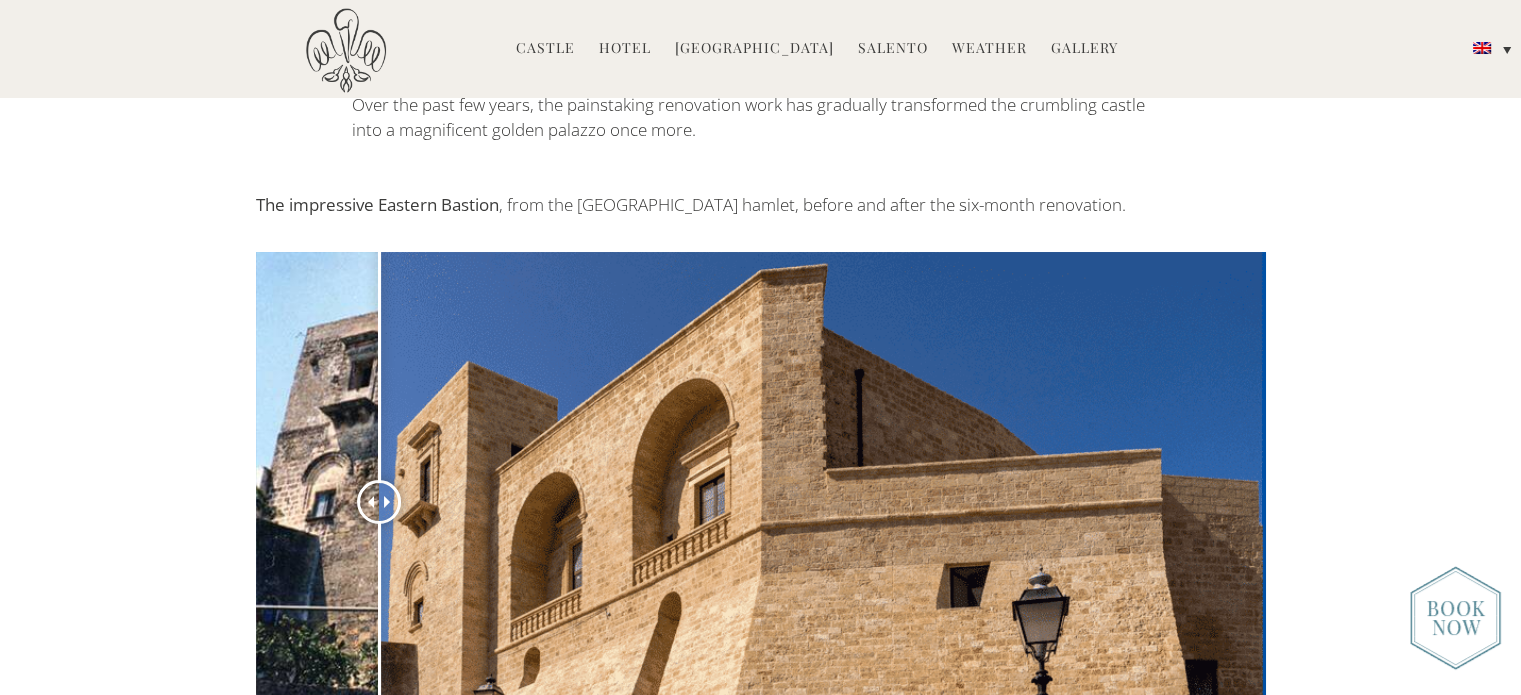 drag, startPoint x: 759, startPoint y: 320, endPoint x: 379, endPoint y: 320, distance: 380 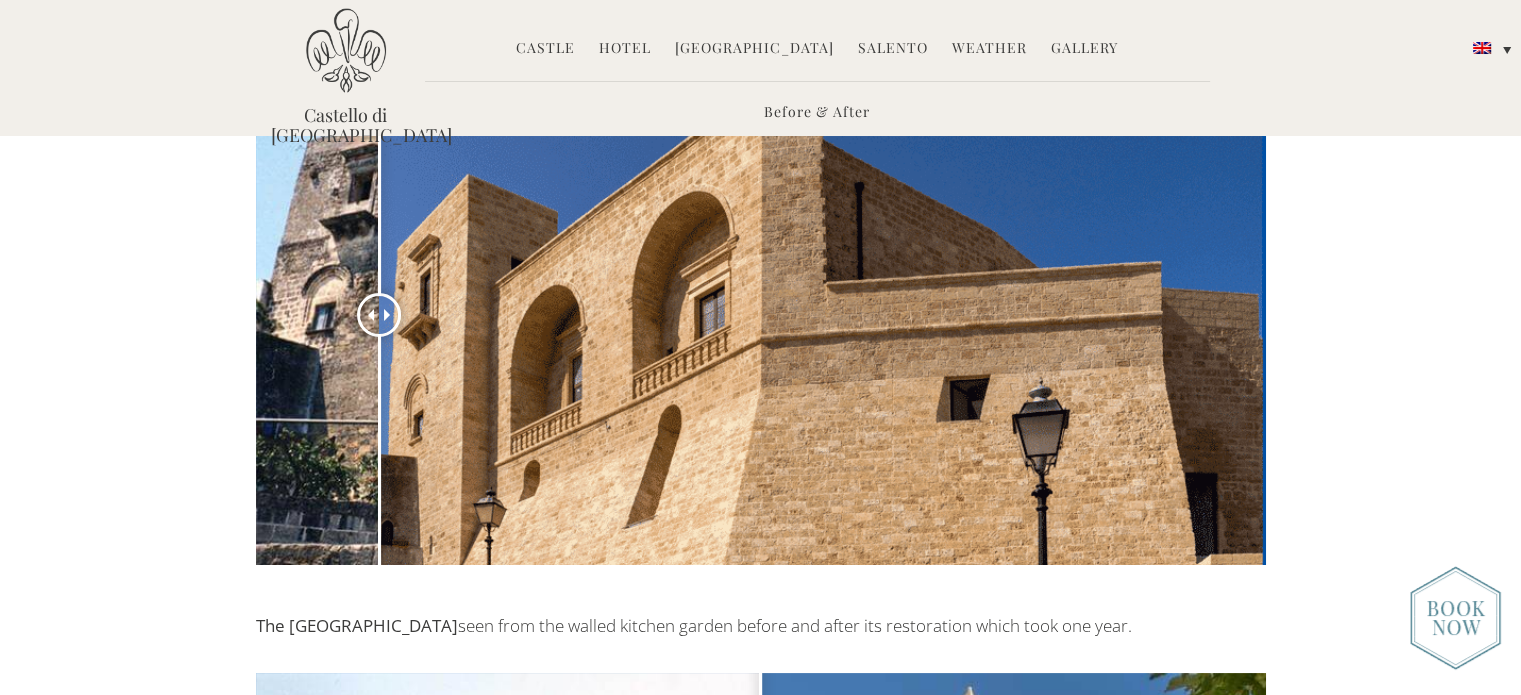 scroll, scrollTop: 936, scrollLeft: 0, axis: vertical 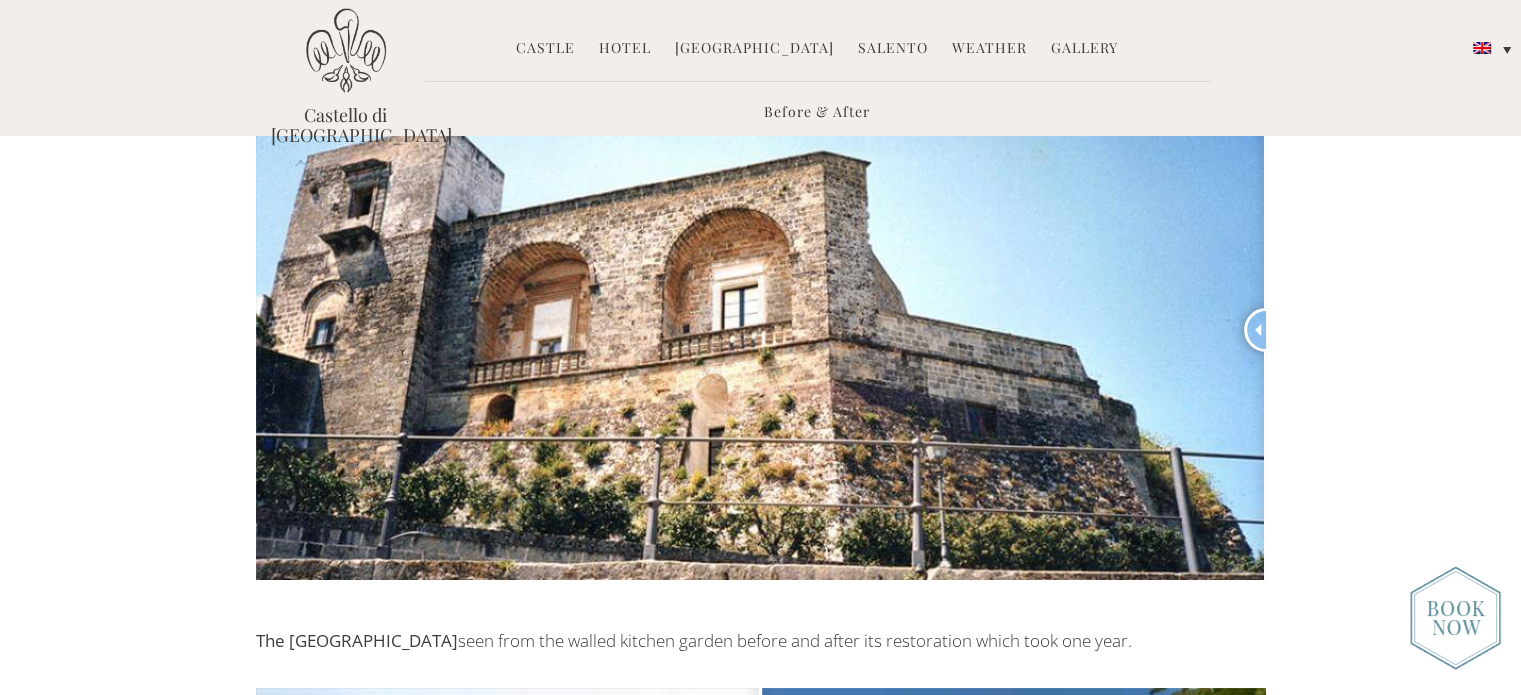 drag, startPoint x: 378, startPoint y: 334, endPoint x: 1388, endPoint y: 423, distance: 1013.9137 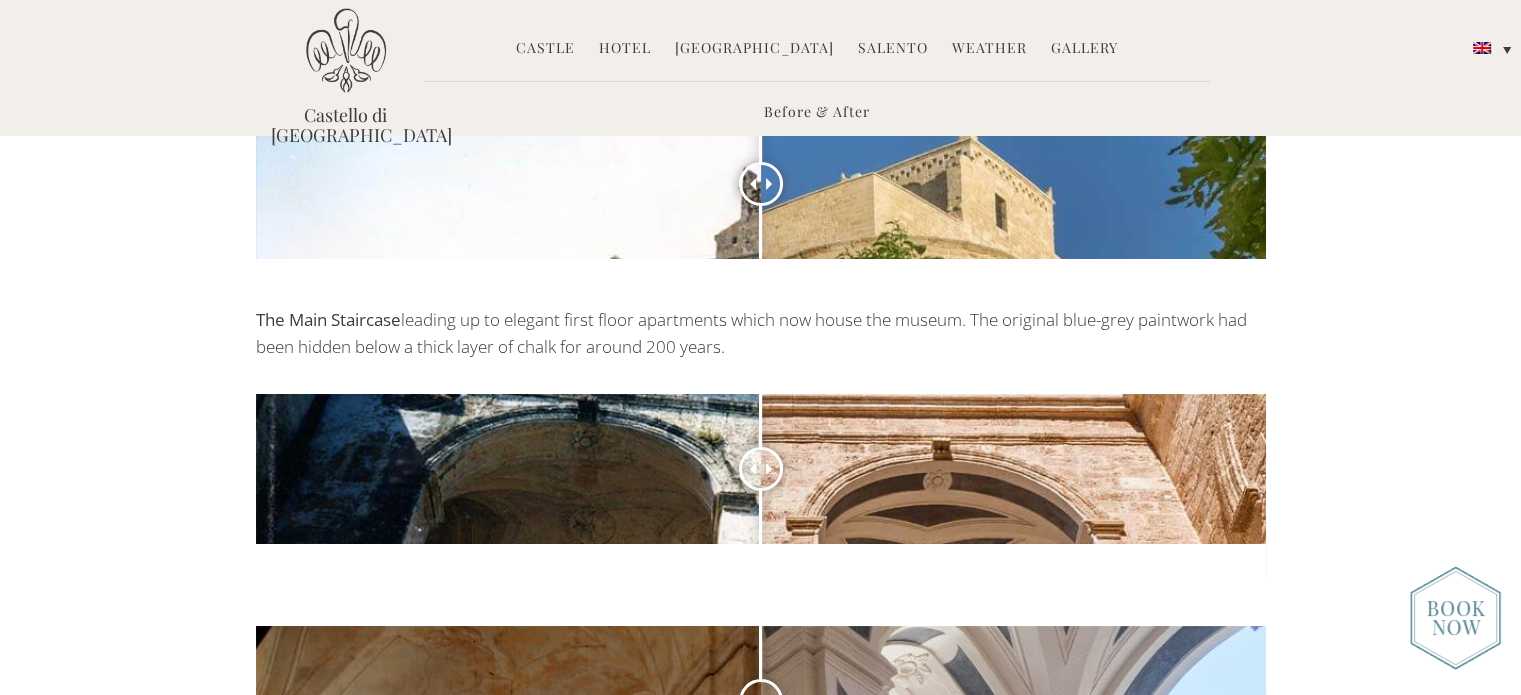 scroll, scrollTop: 1316, scrollLeft: 0, axis: vertical 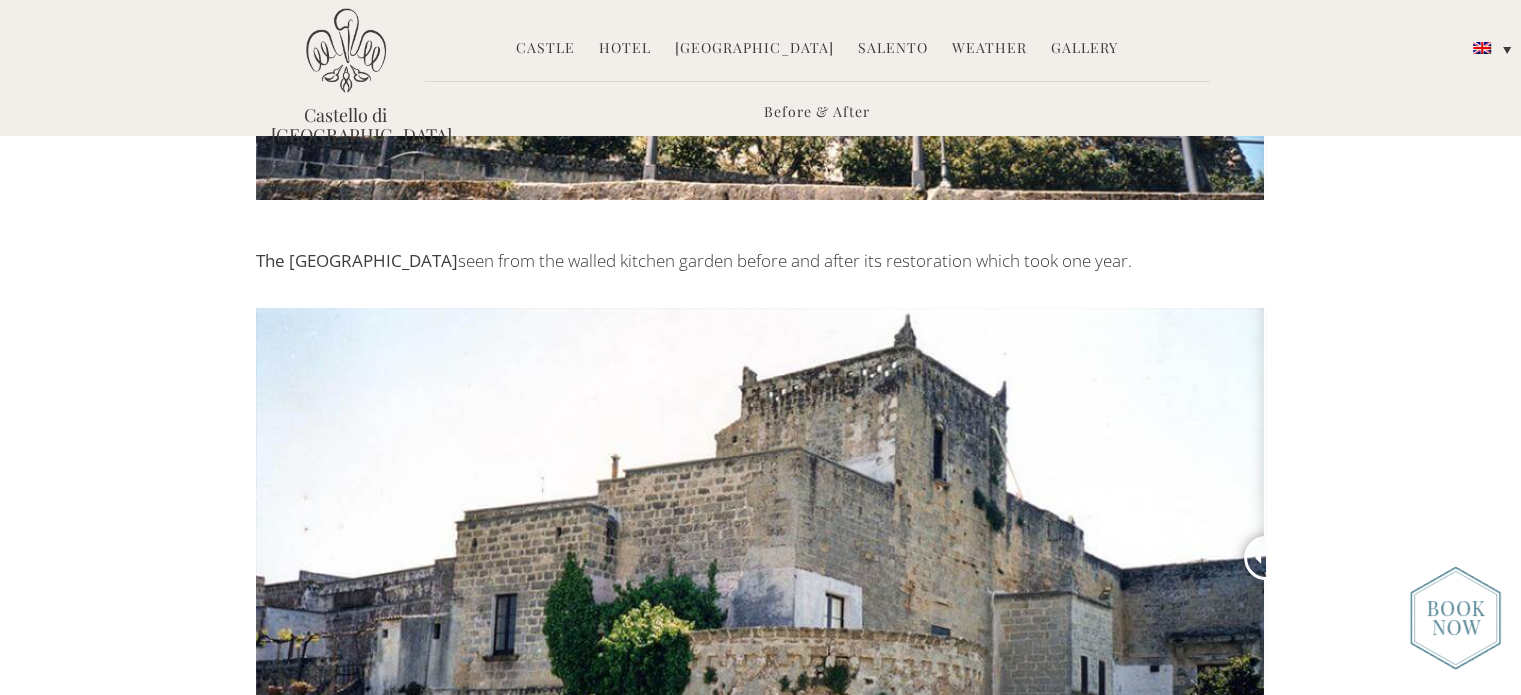 drag, startPoint x: 772, startPoint y: 387, endPoint x: 1319, endPoint y: 388, distance: 547.0009 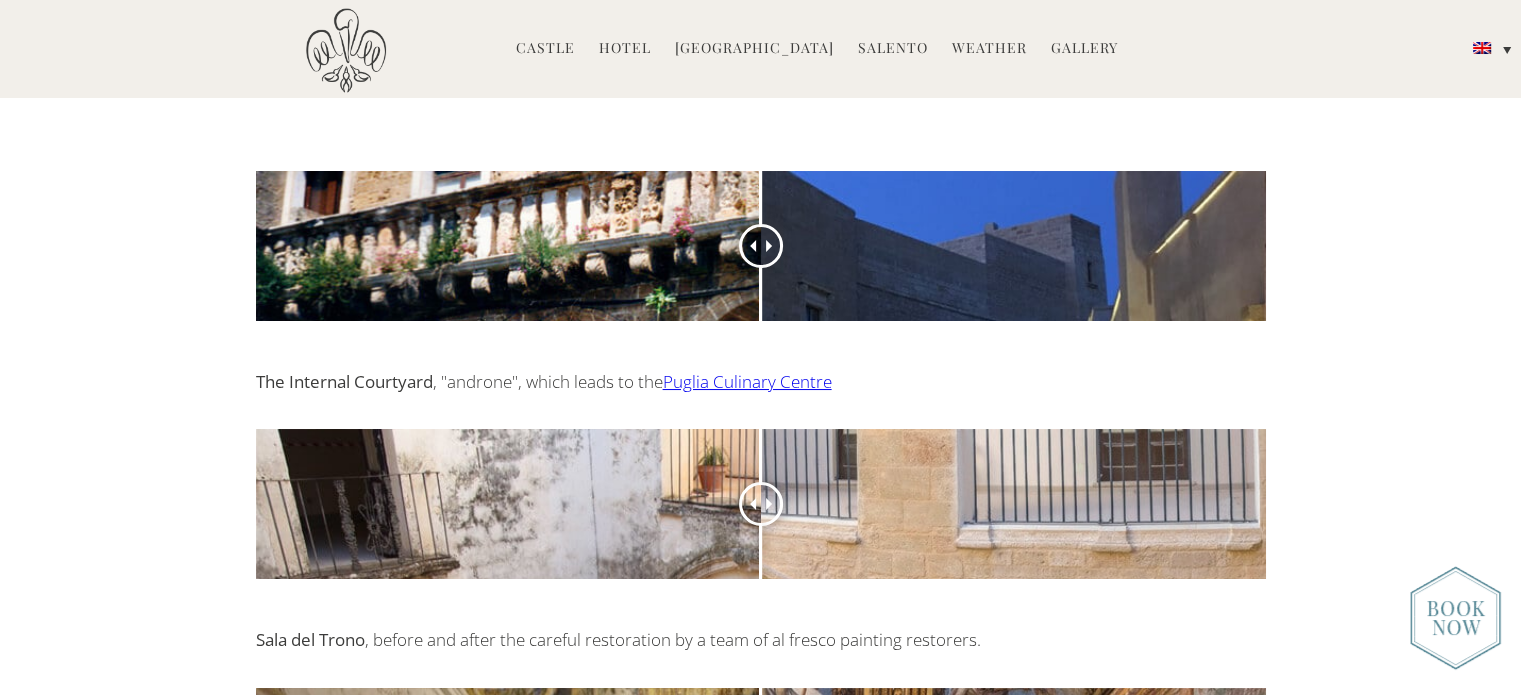 scroll, scrollTop: 2817, scrollLeft: 0, axis: vertical 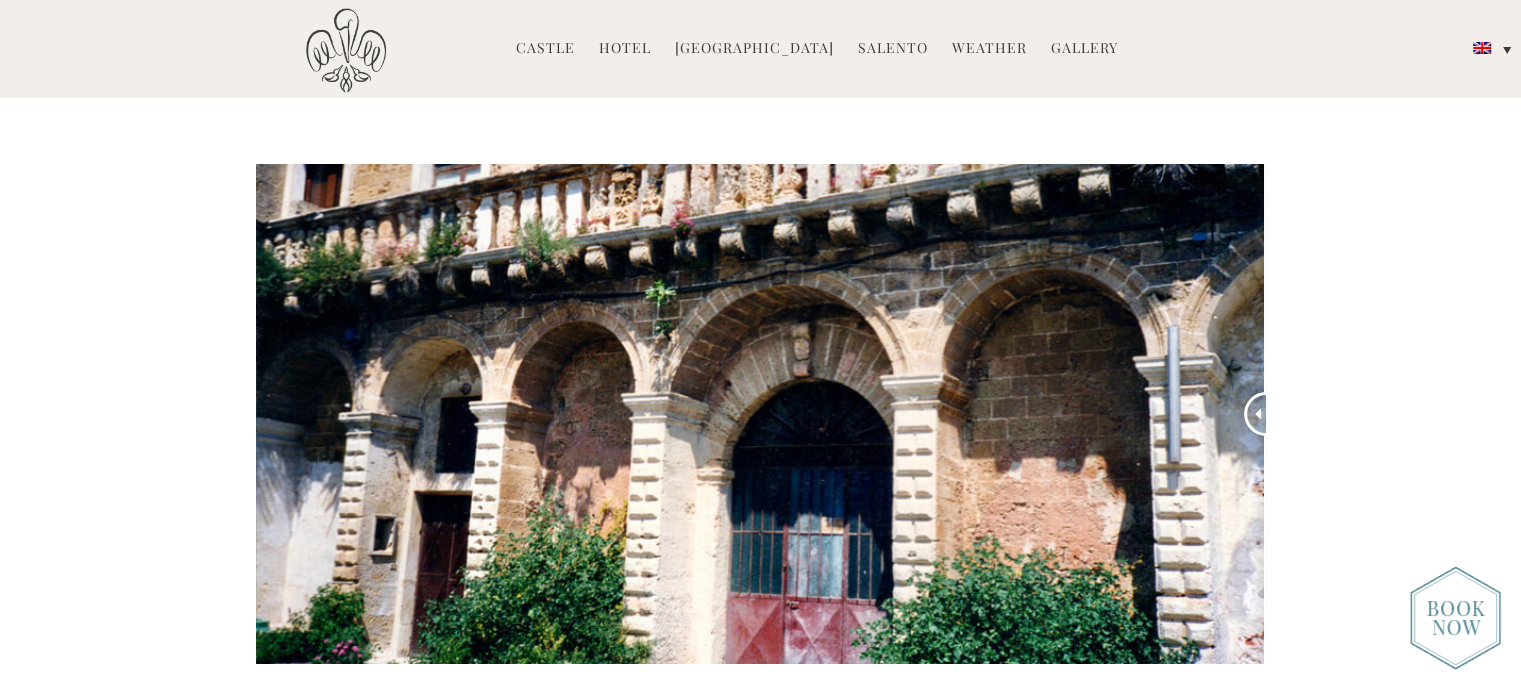 drag, startPoint x: 768, startPoint y: 235, endPoint x: 1272, endPoint y: 477, distance: 559.08856 